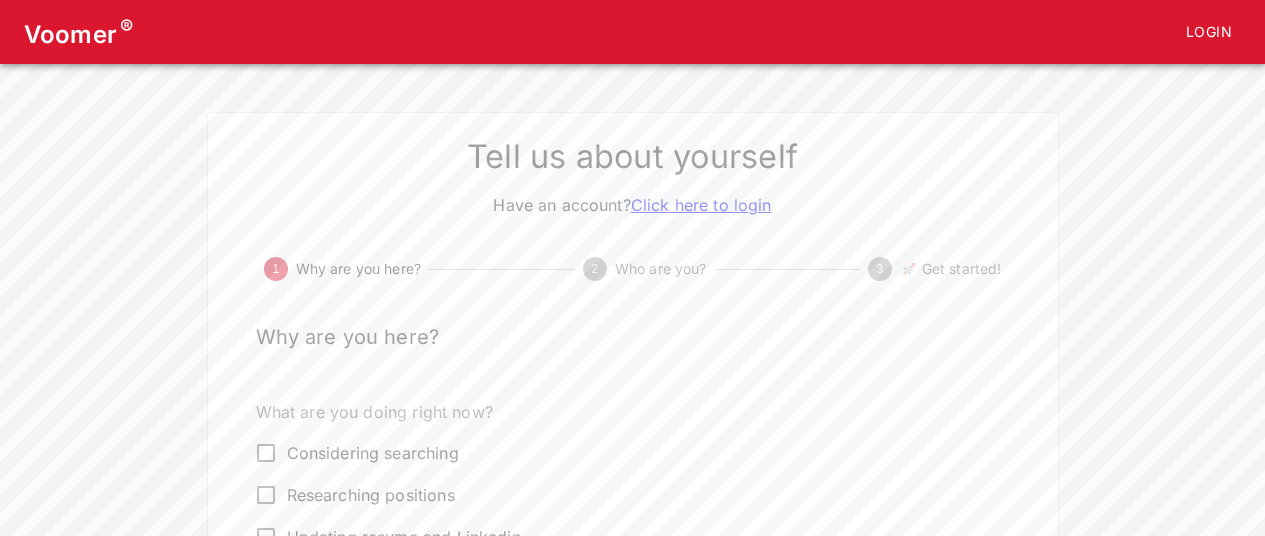 scroll, scrollTop: 100, scrollLeft: 0, axis: vertical 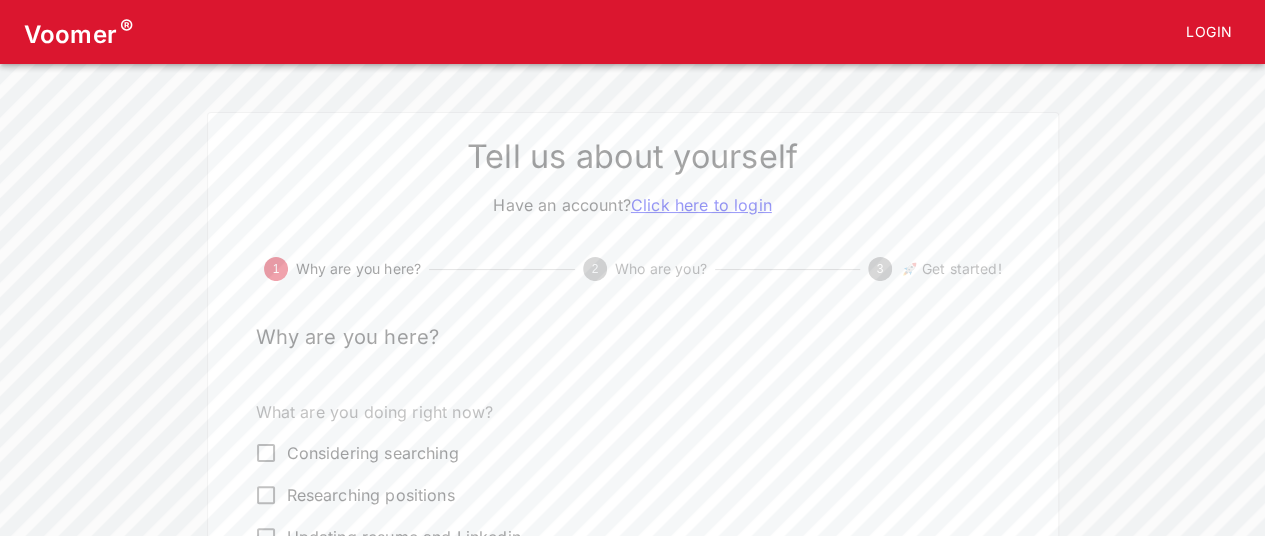 click on "Click here to login" at bounding box center [701, 205] 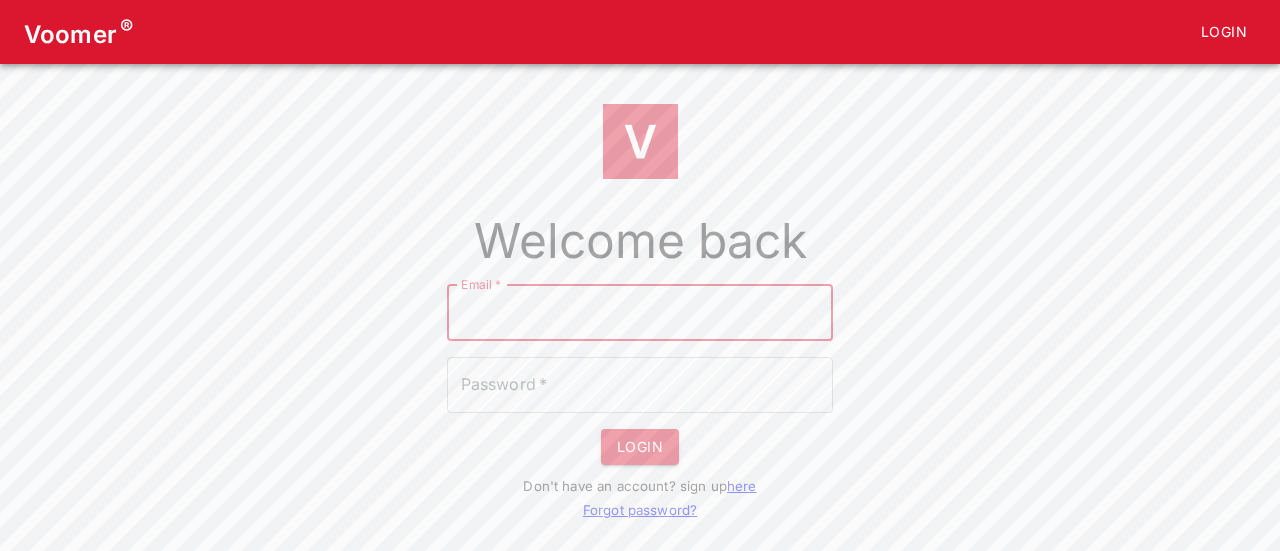 click on "Email   *" at bounding box center [640, 313] 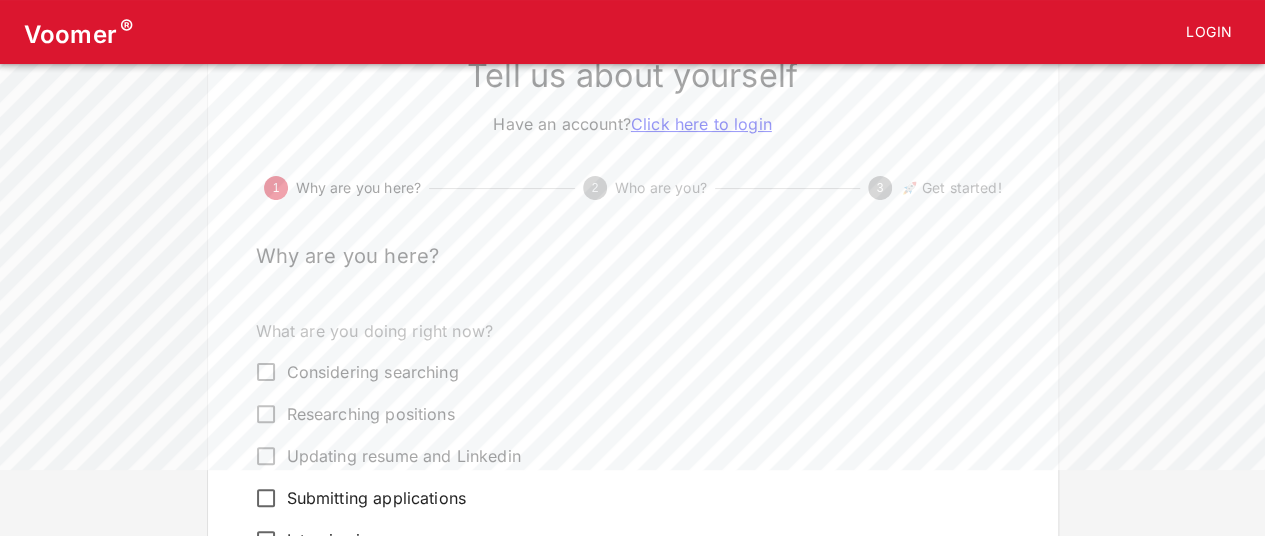 scroll, scrollTop: 200, scrollLeft: 0, axis: vertical 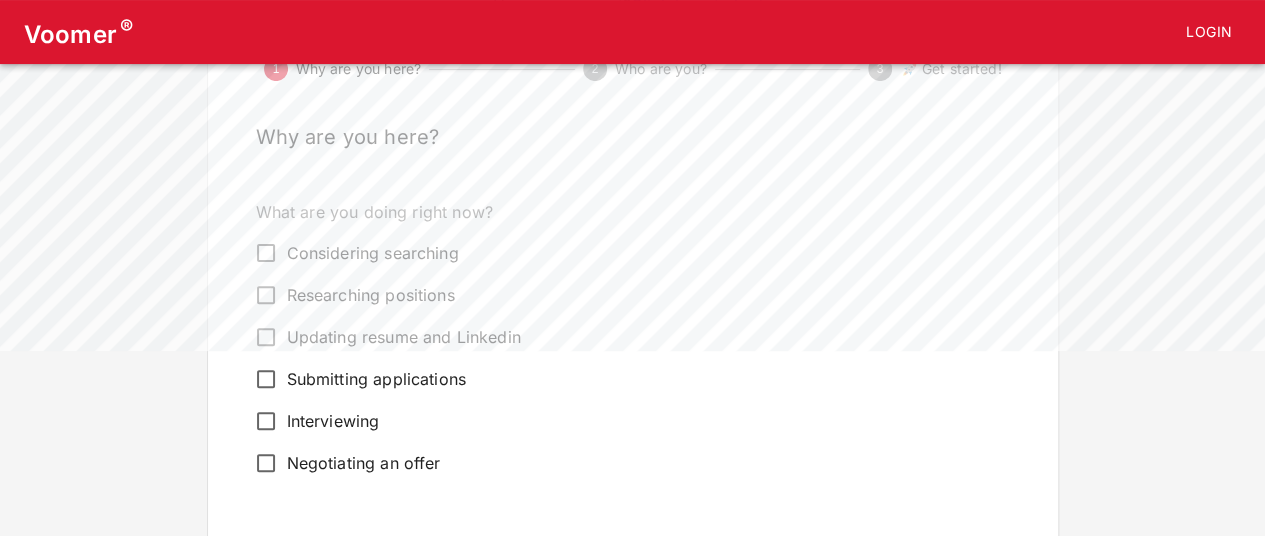 click on "Interviewing" at bounding box center [333, 421] 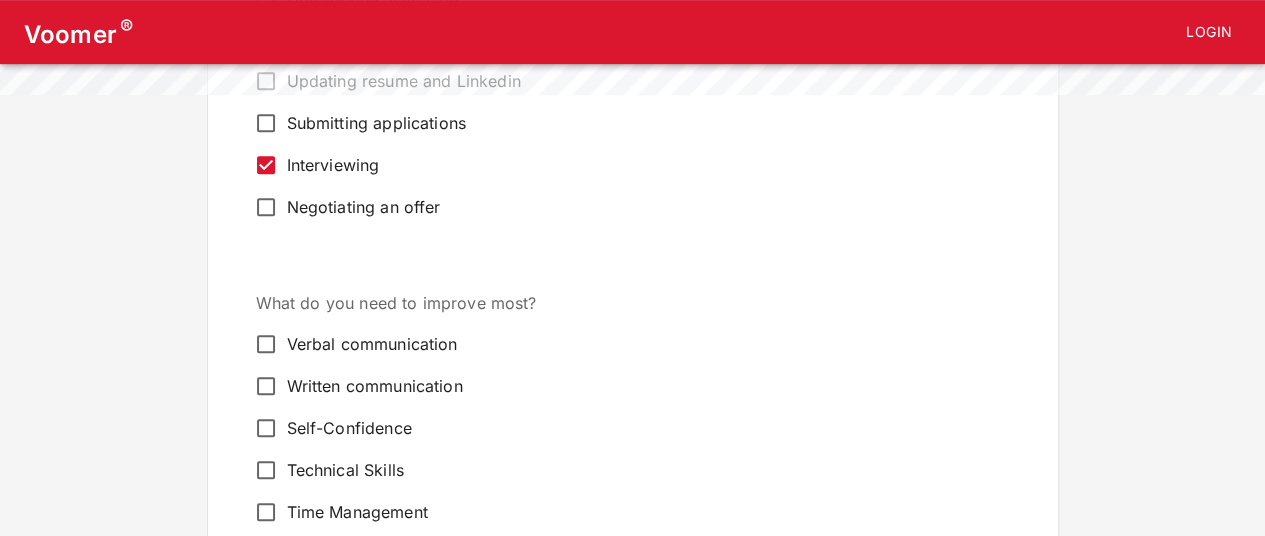 scroll, scrollTop: 500, scrollLeft: 0, axis: vertical 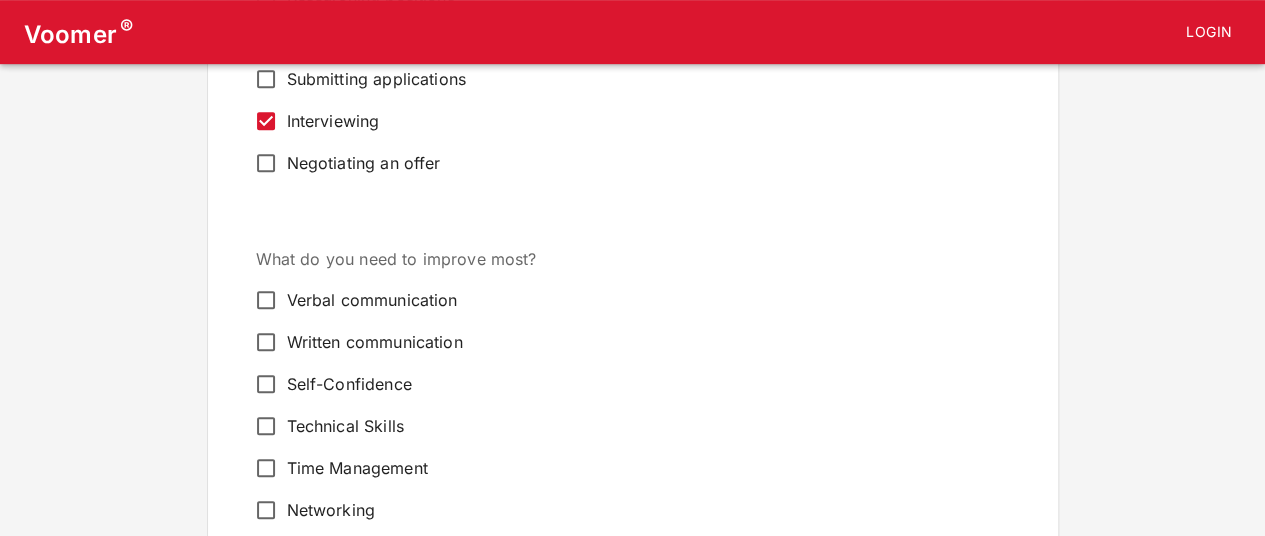 click on "Verbal communication" at bounding box center [372, 300] 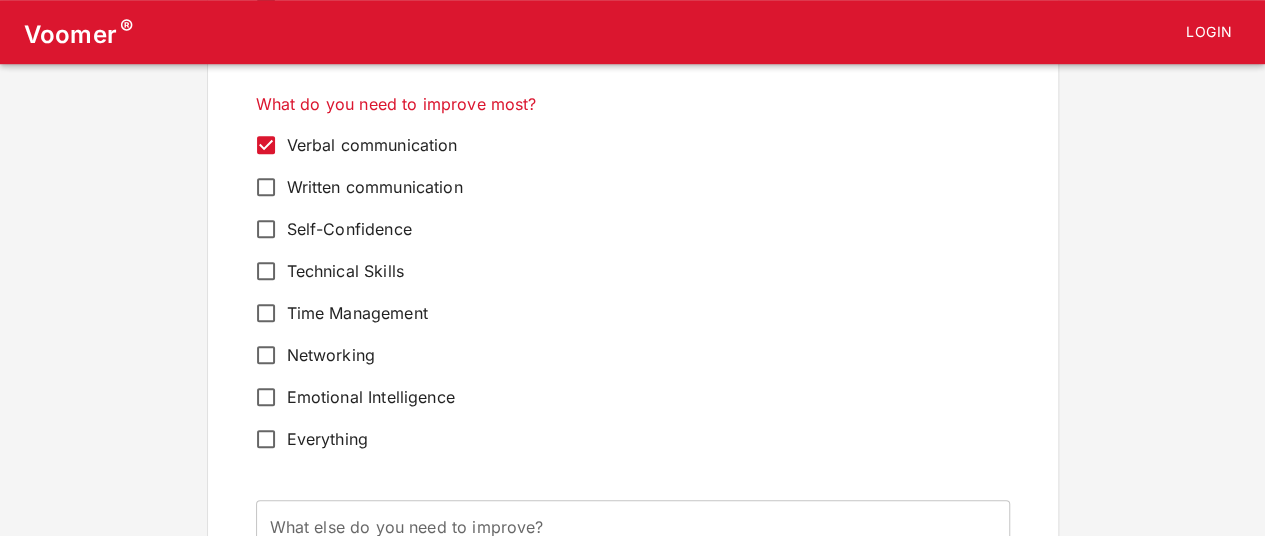 scroll, scrollTop: 700, scrollLeft: 0, axis: vertical 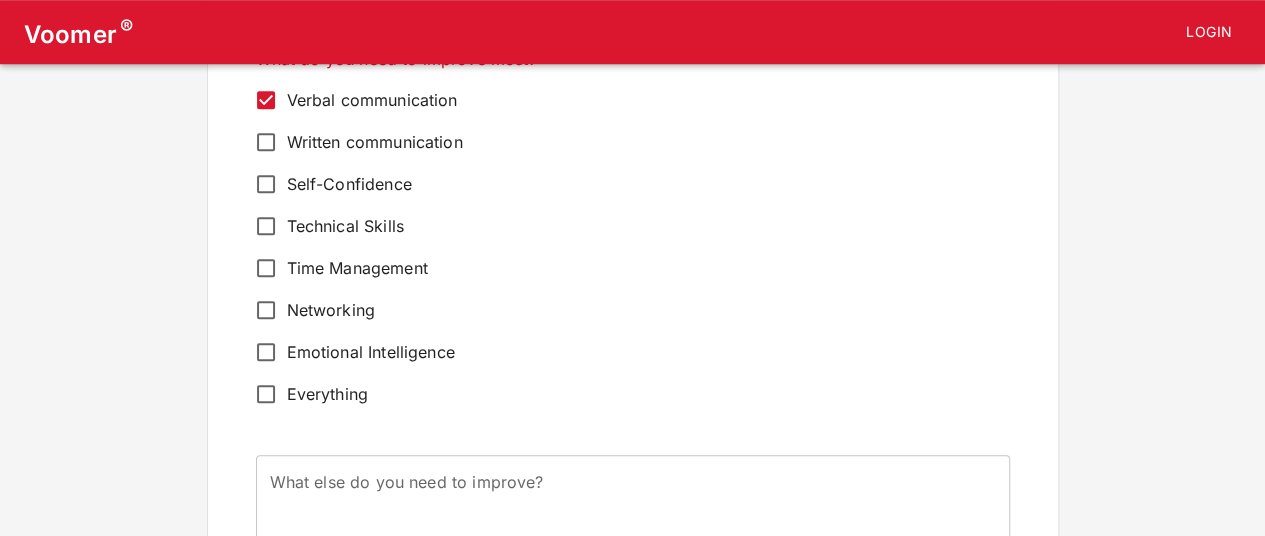click on "Everything" at bounding box center [266, 394] 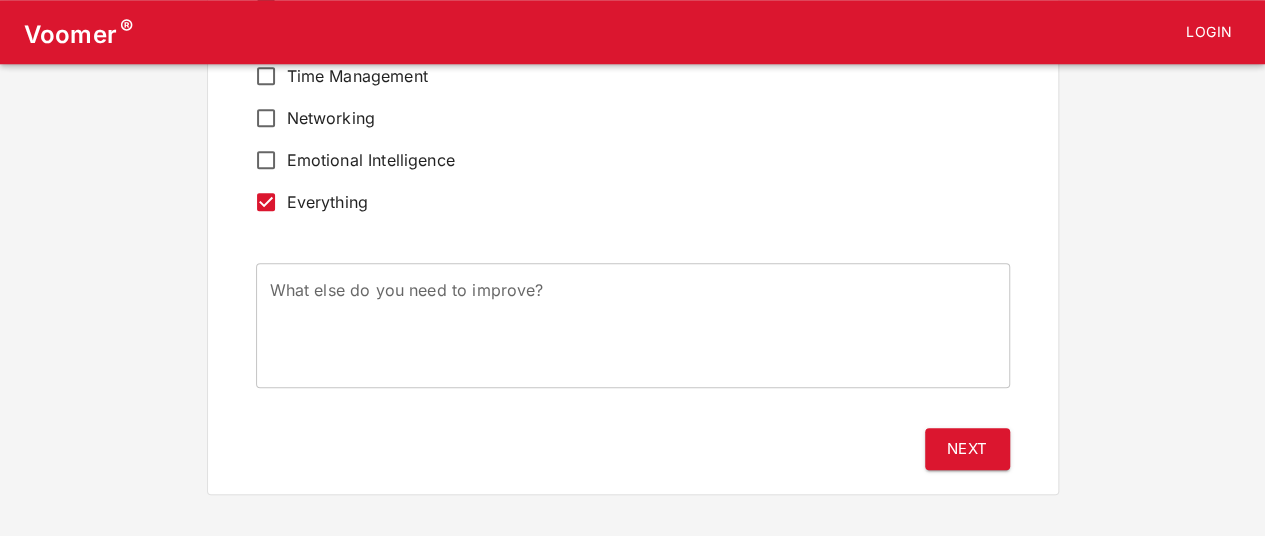 scroll, scrollTop: 898, scrollLeft: 0, axis: vertical 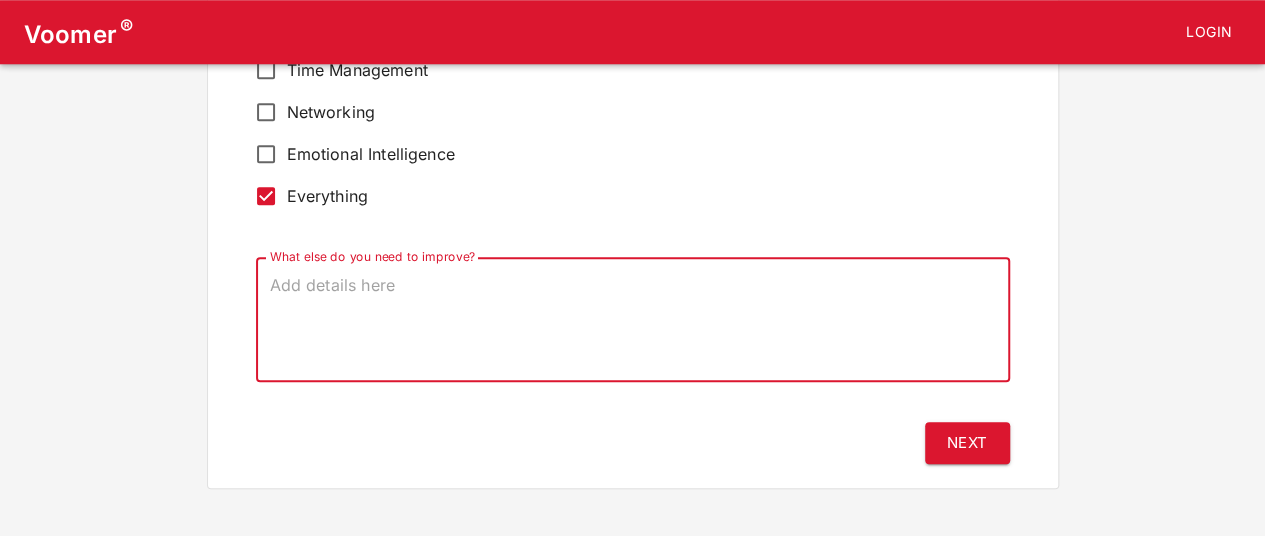 click on "What else do you need to improve?" at bounding box center [633, 320] 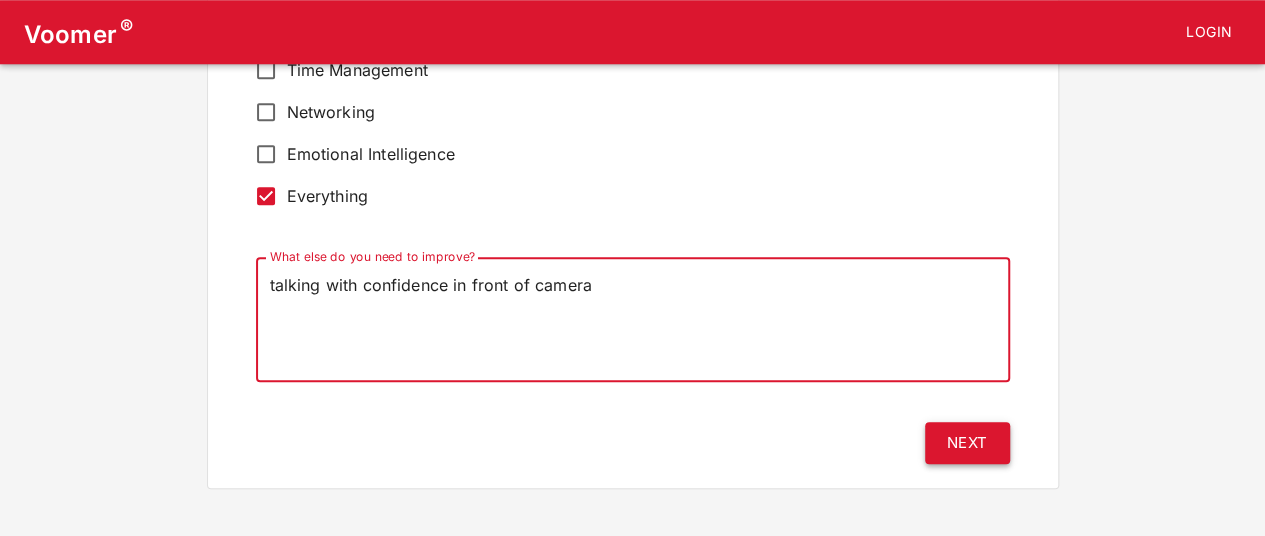 type on "talking with confidence in front of camera" 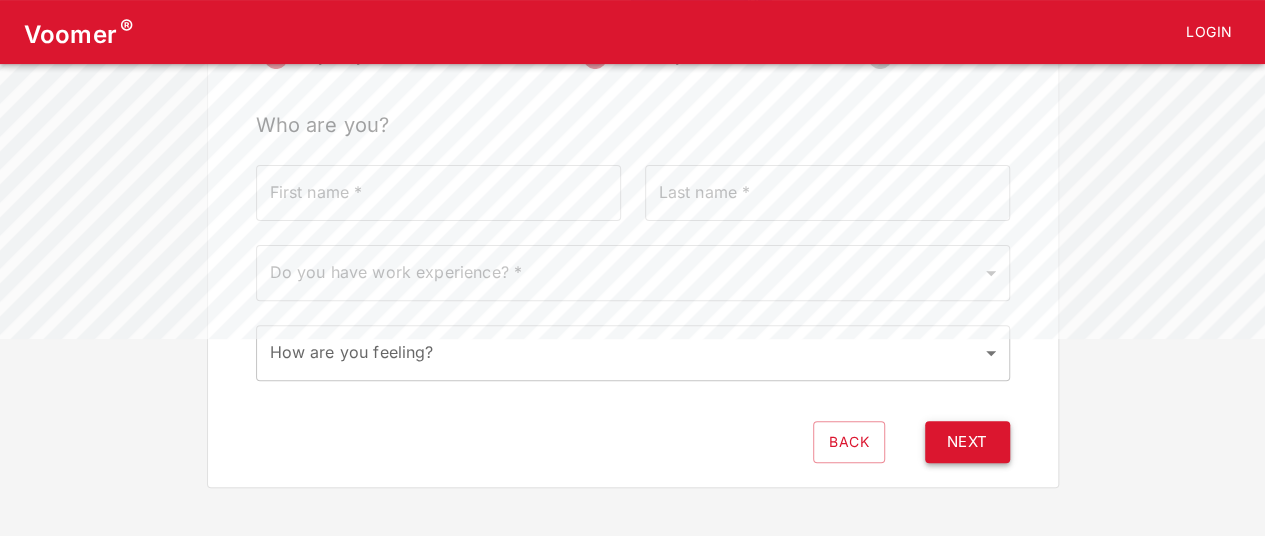 scroll, scrollTop: 0, scrollLeft: 0, axis: both 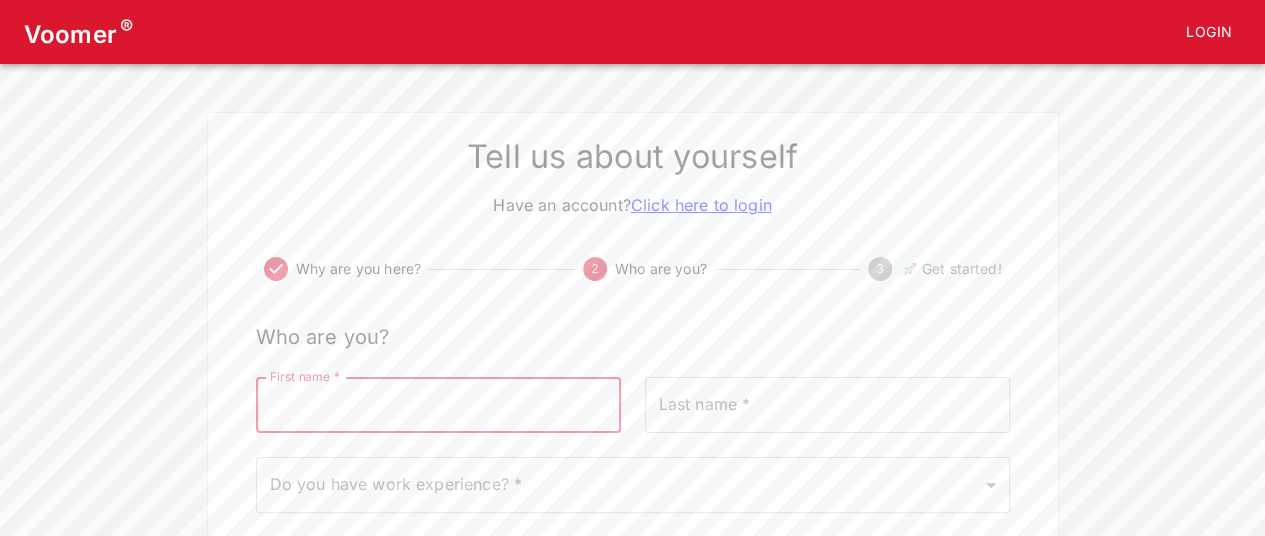 click on "First name *" at bounding box center (438, 405) 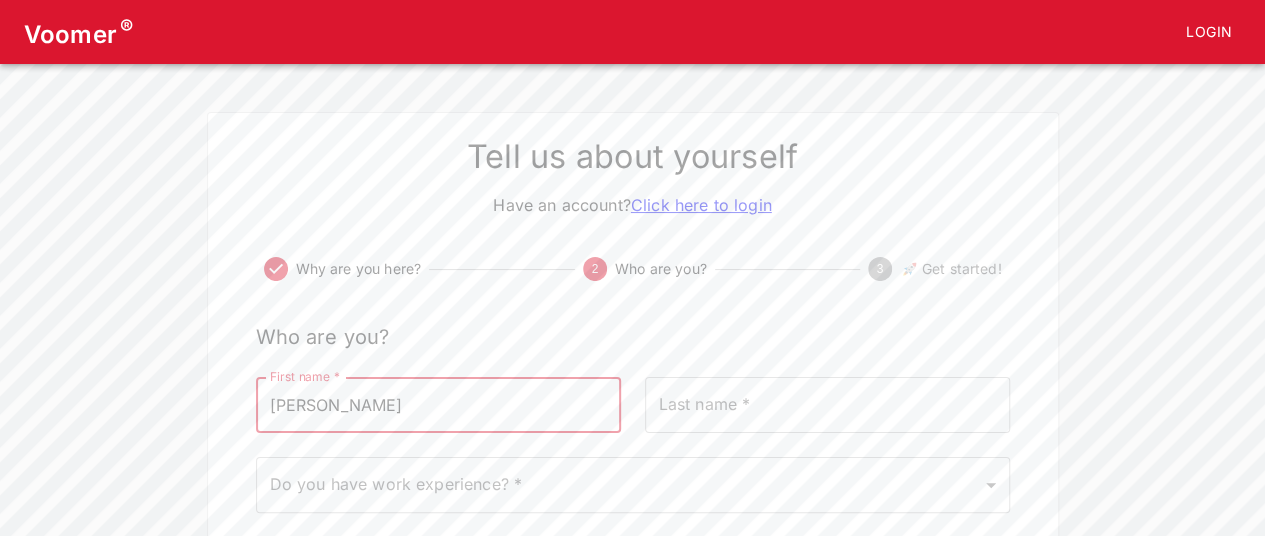type on "[PERSON_NAME]" 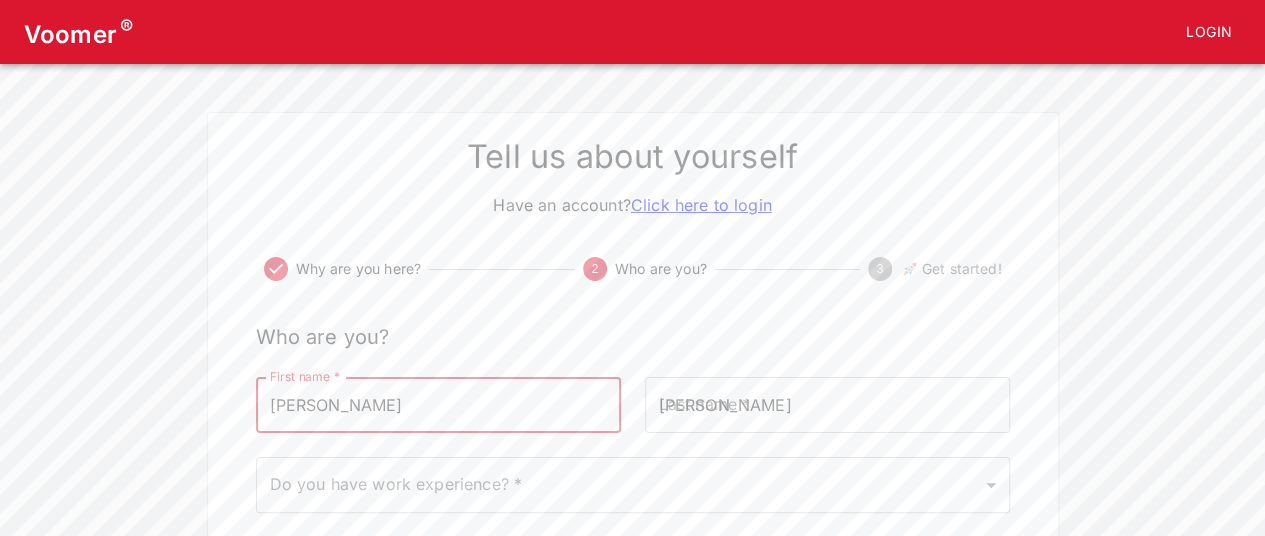 type 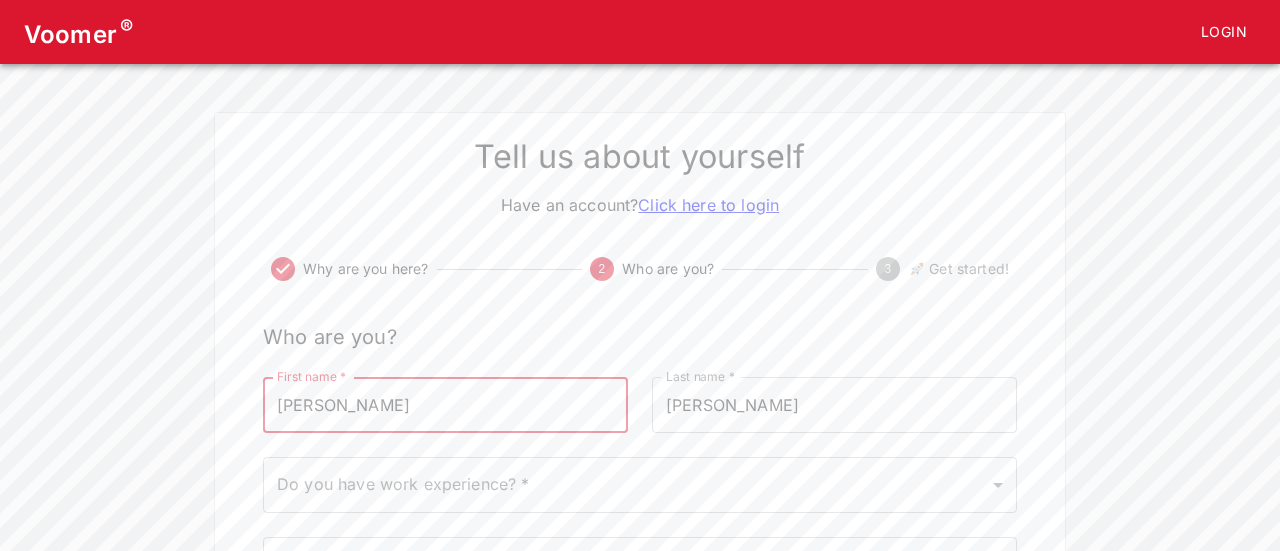 click on "Voomer ® Login Tell us about yourself Have an account?  Click here to login Why are you here? 2 Who are you? 3 🚀 Get started! Who are you? First name * [PERSON_NAME] First name * Last name * [PERSON_NAME] Last name * Do you have work experience? * ​ Do you have work experience? * How are you feeling? ​ How are you feeling? Back Next" at bounding box center (640, 350) 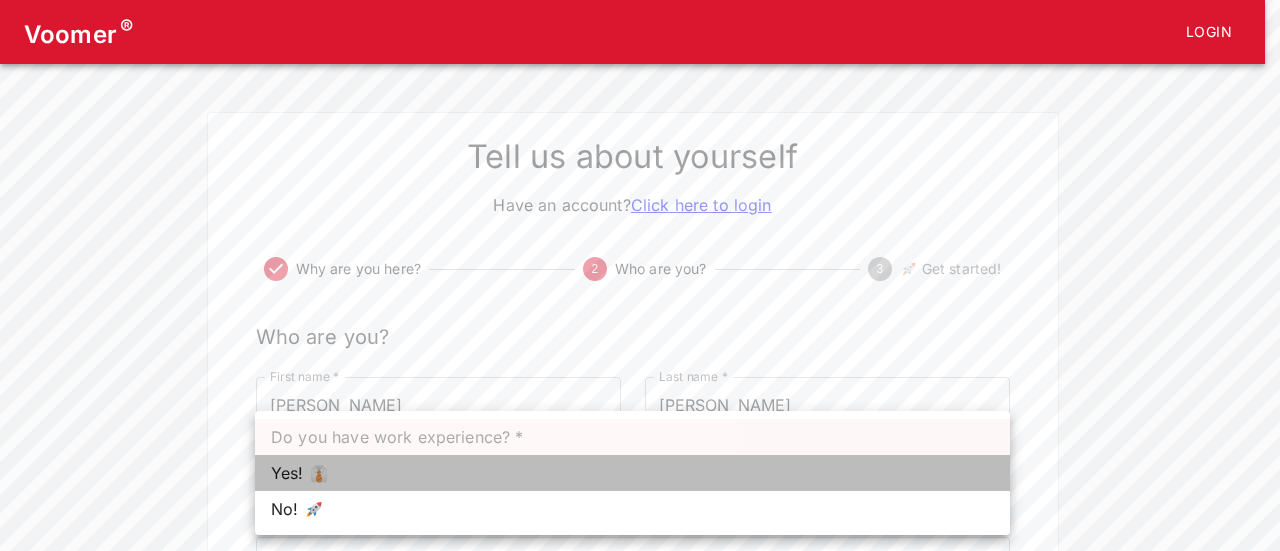 click on "Yes! 👔" at bounding box center [632, 473] 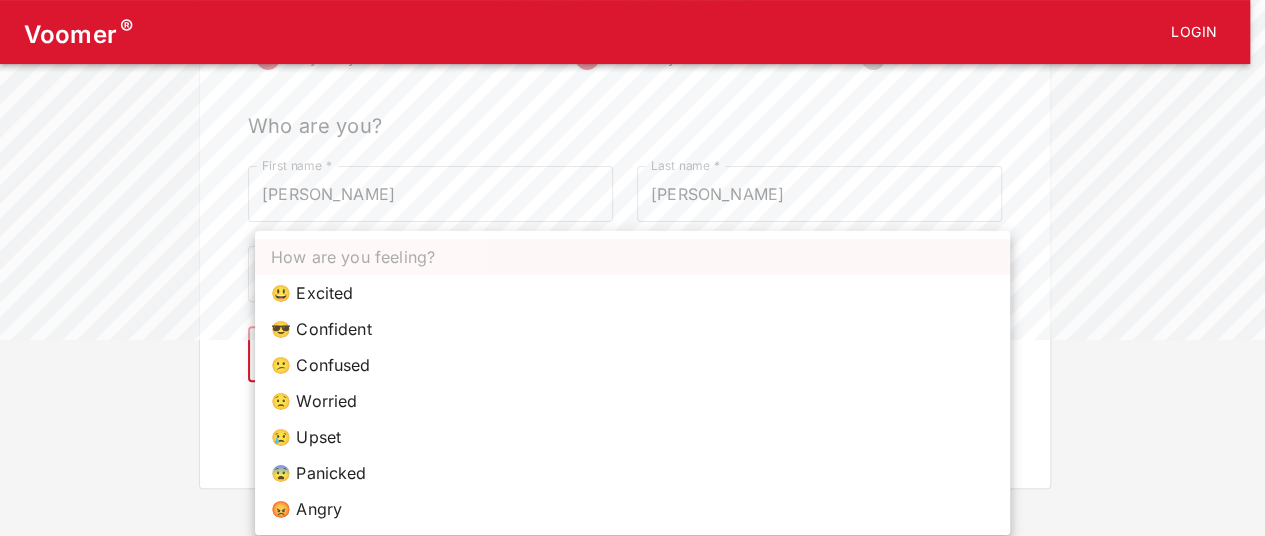 click on "Voomer ® Login Tell us about yourself Have an account?  Click here to login Why are you here? 2 Who are you? 3 🚀 Get started! Who are you? First name * [PERSON_NAME] First name * Last name * [PERSON_NAME] Last name * Do you have work experience? * Yes! 👔 1 Do you have work experience? * How are you feeling? ​ How are you feeling? Back Next How are you feeling? 😃 Excited 😎 Confident 😕 Confused 😟 Worried 😢 Upset 😨 Panicked 😡 Angry" at bounding box center [632, 139] 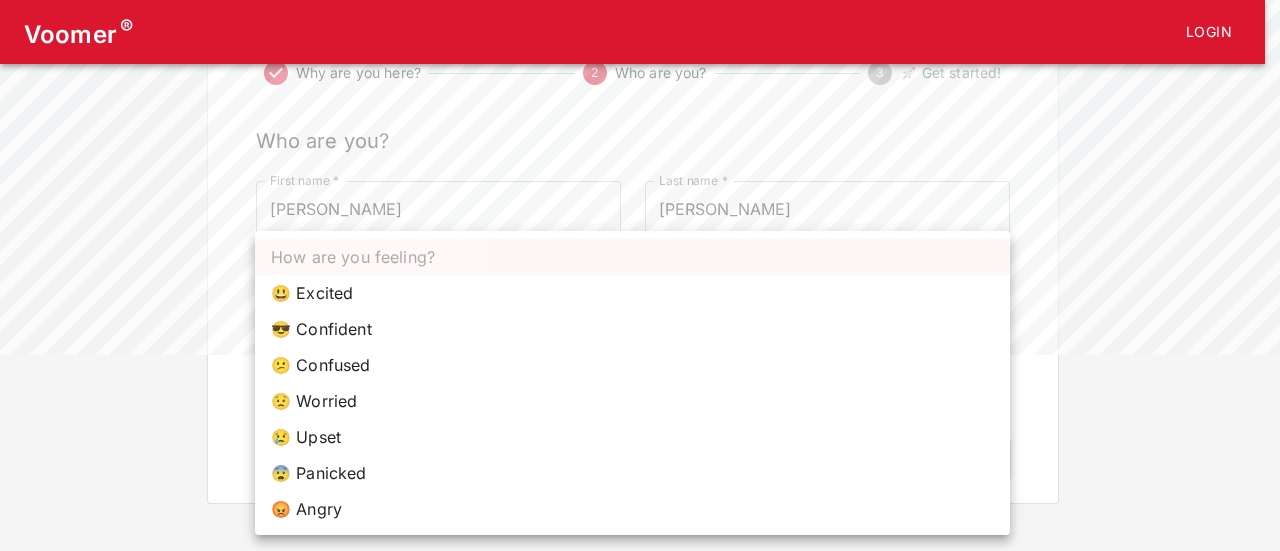 click on "😟 Worried" at bounding box center [632, 401] 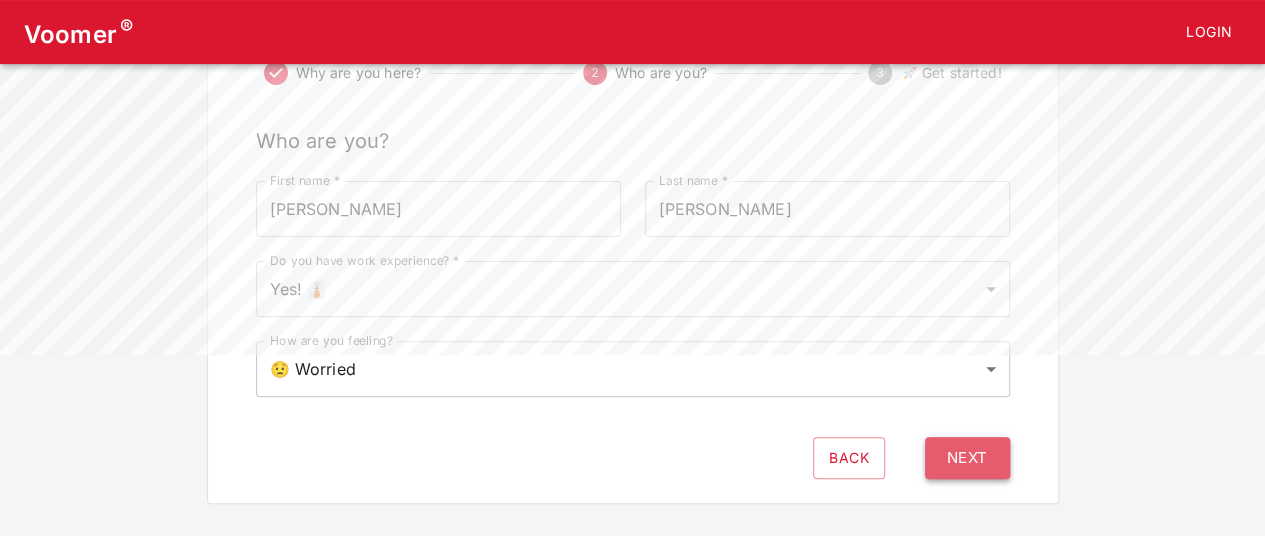 click on "Next" at bounding box center [967, 458] 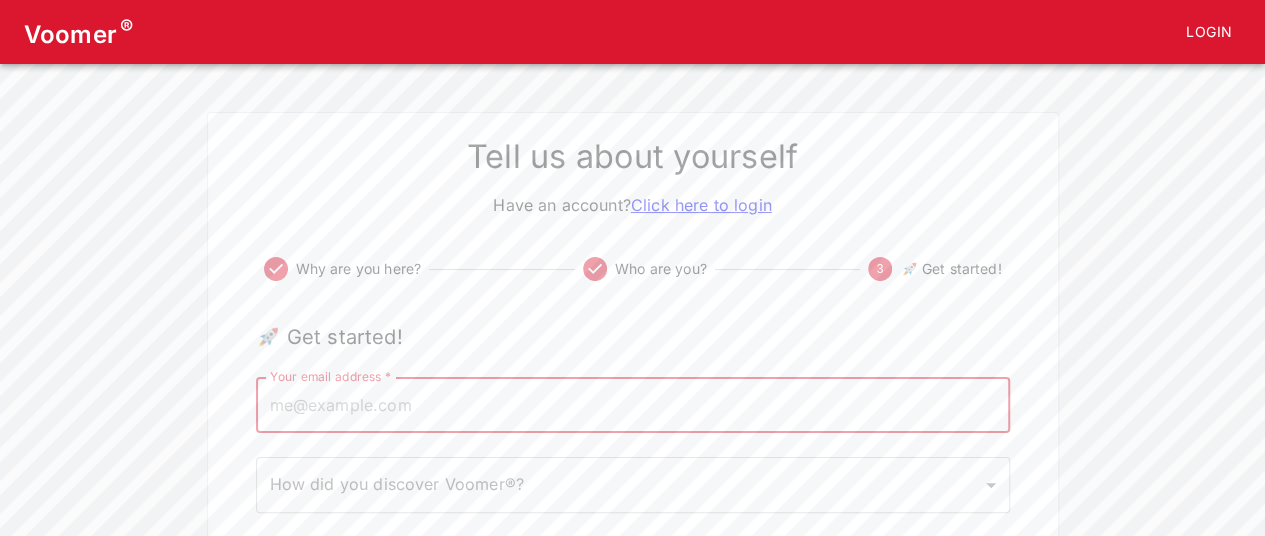 click on "Your email address *" at bounding box center (633, 405) 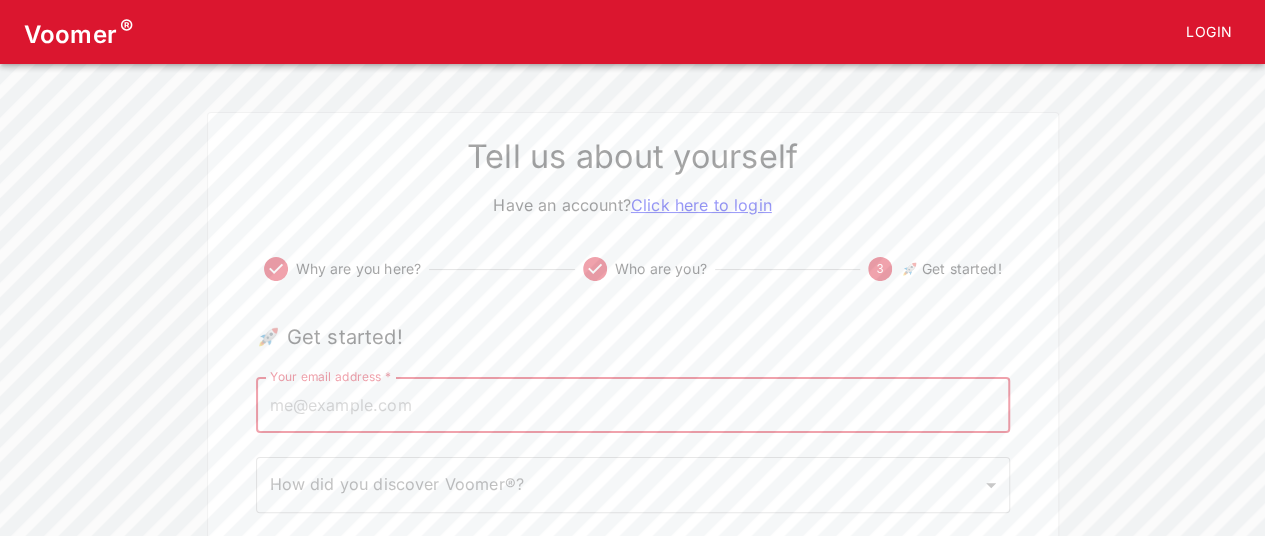 type on "[EMAIL_ADDRESS][DOMAIN_NAME]" 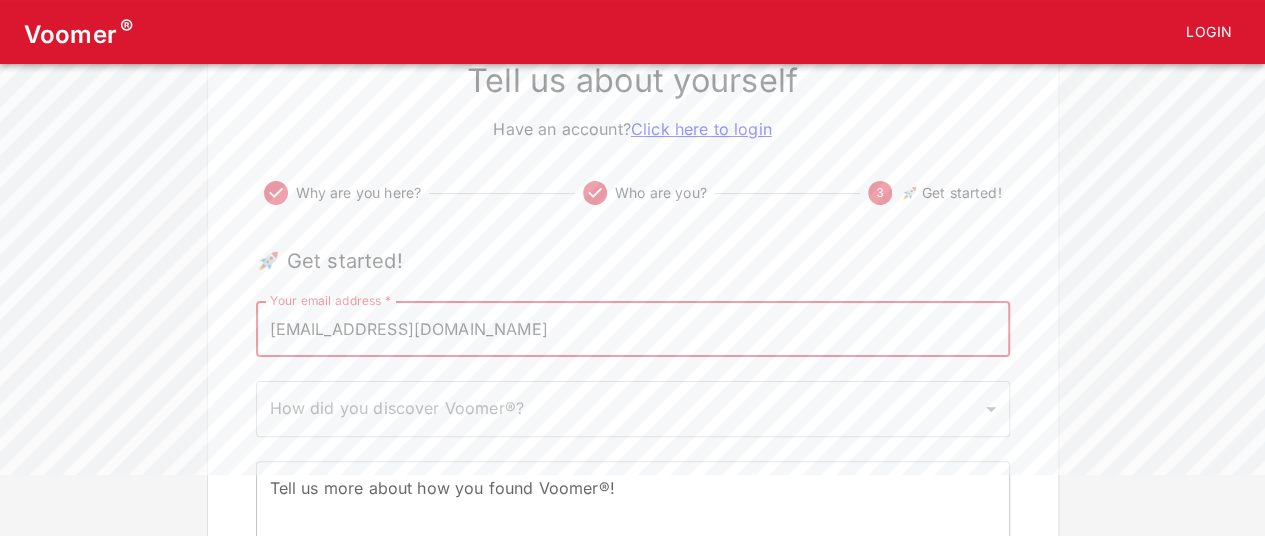 scroll, scrollTop: 200, scrollLeft: 0, axis: vertical 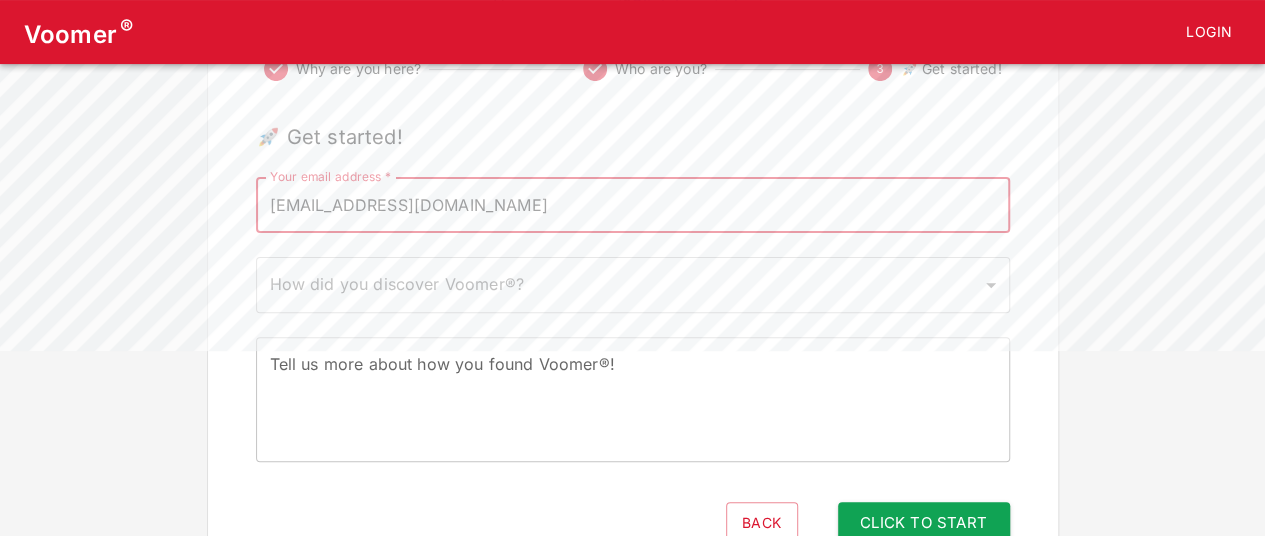 click on "Voomer ® Login Tell us about yourself Have an account?  Click here to login Why are you here? Who are you? 3 🚀 Get started! 🚀 Get started! Your email address * [EMAIL_ADDRESS][DOMAIN_NAME] Your email address * How did you discover Voomer®? ​ How did you discover Voomer®? Tell us more about how you found Voomer®! x Tell us more about how you found Voomer®! Back Click to Start" at bounding box center [632, 184] 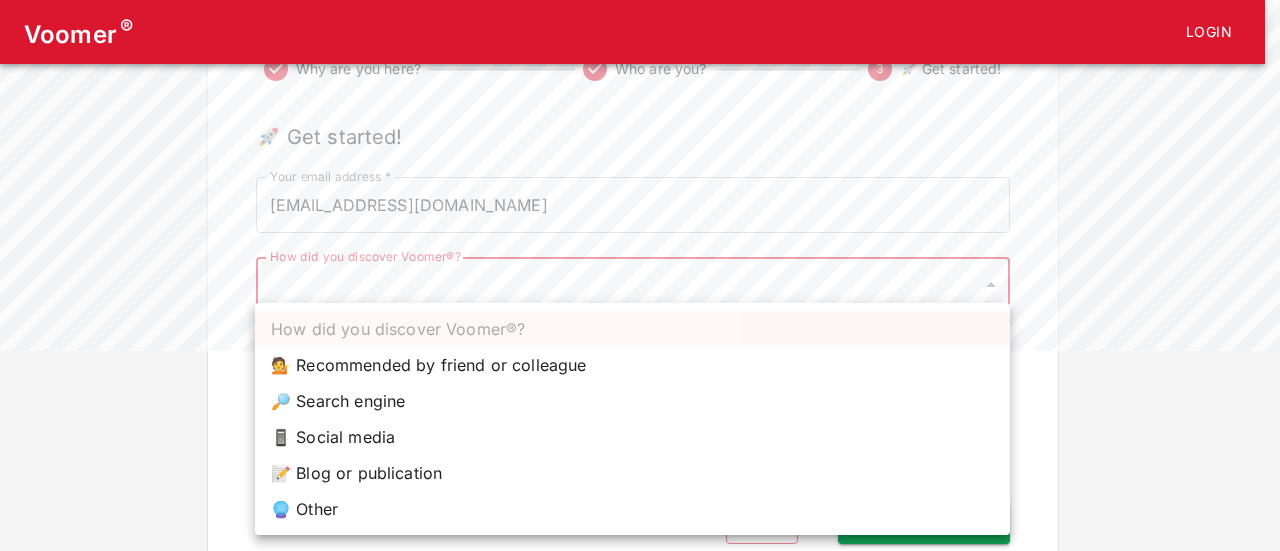 click on "📱 Social media" at bounding box center [632, 437] 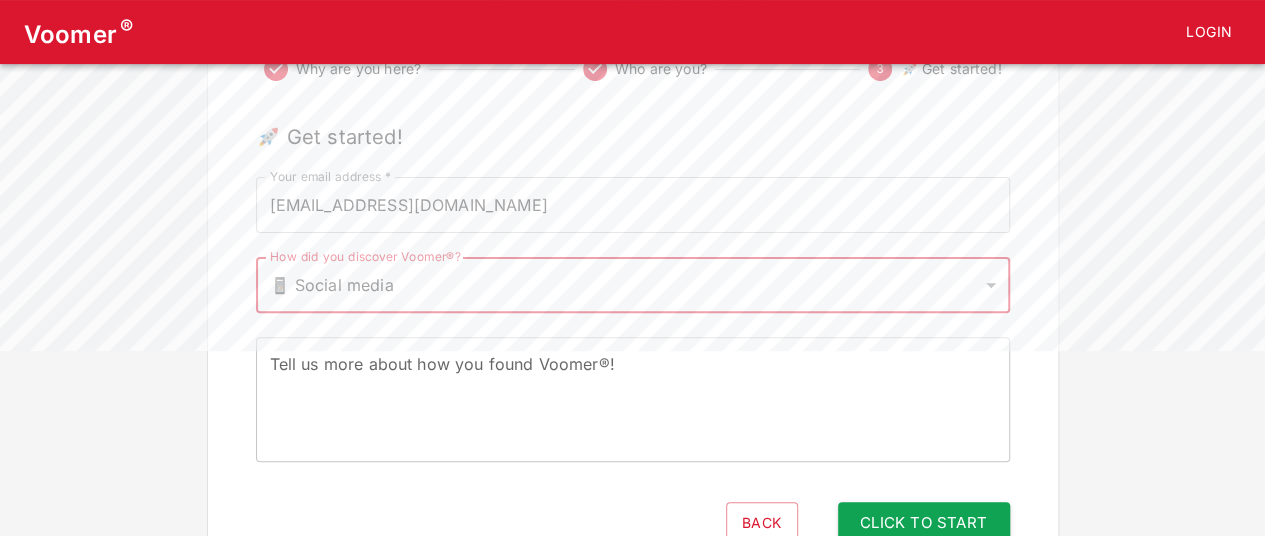 click on "Tell us more about how you found Voomer®!" at bounding box center (633, 400) 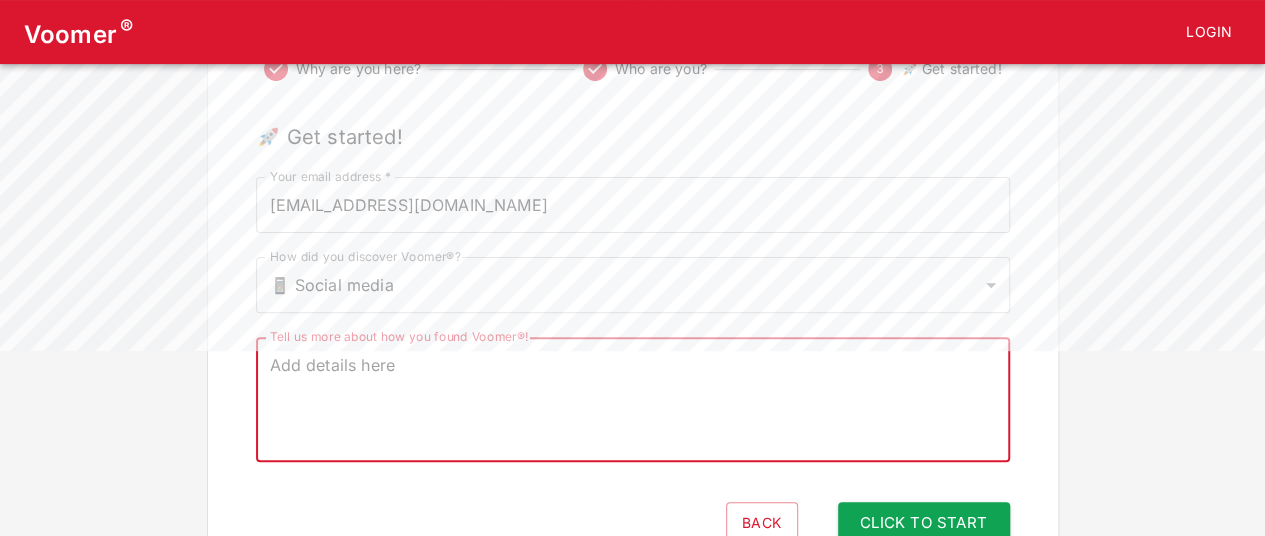 click on "Tell us more about how you found Voomer®!" at bounding box center (633, 400) 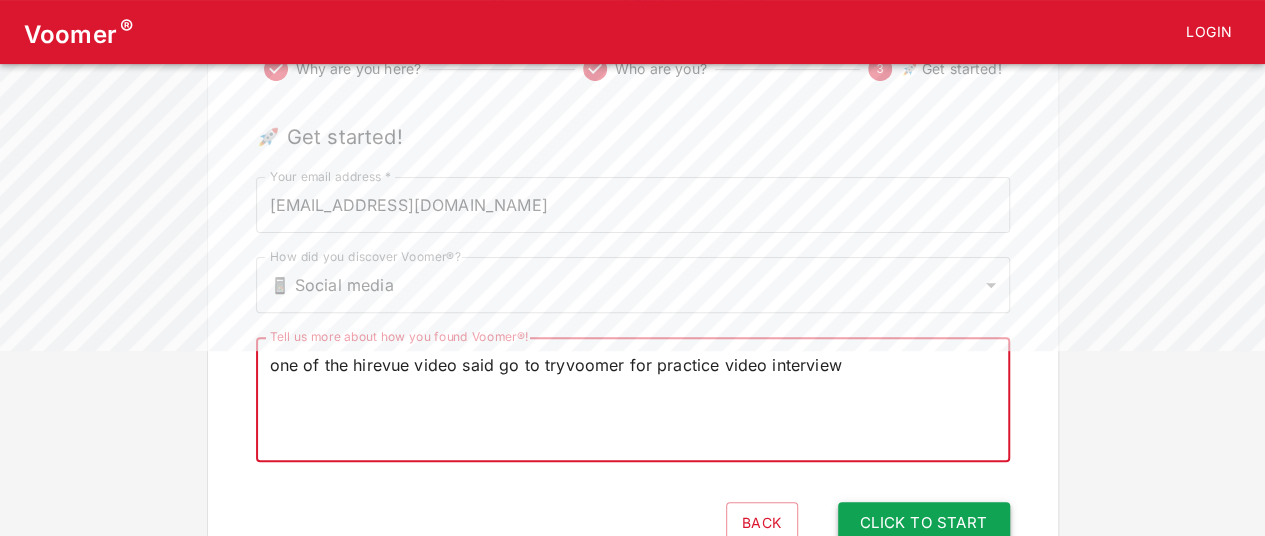 type on "one of the hirevue video said go to tryvoomer for practice video interview" 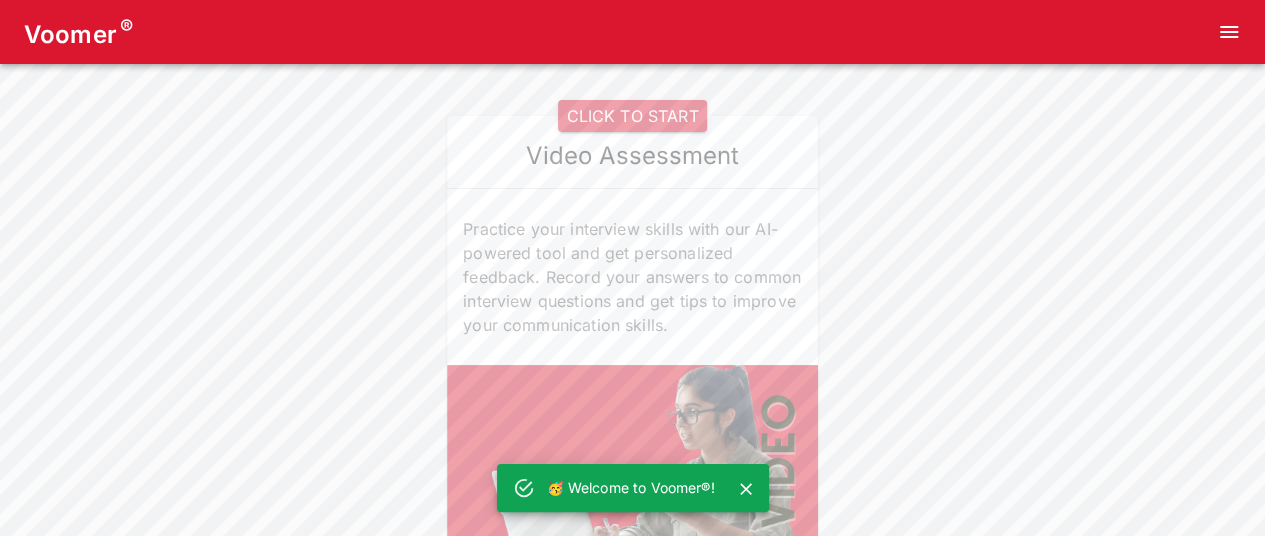 scroll, scrollTop: 35, scrollLeft: 0, axis: vertical 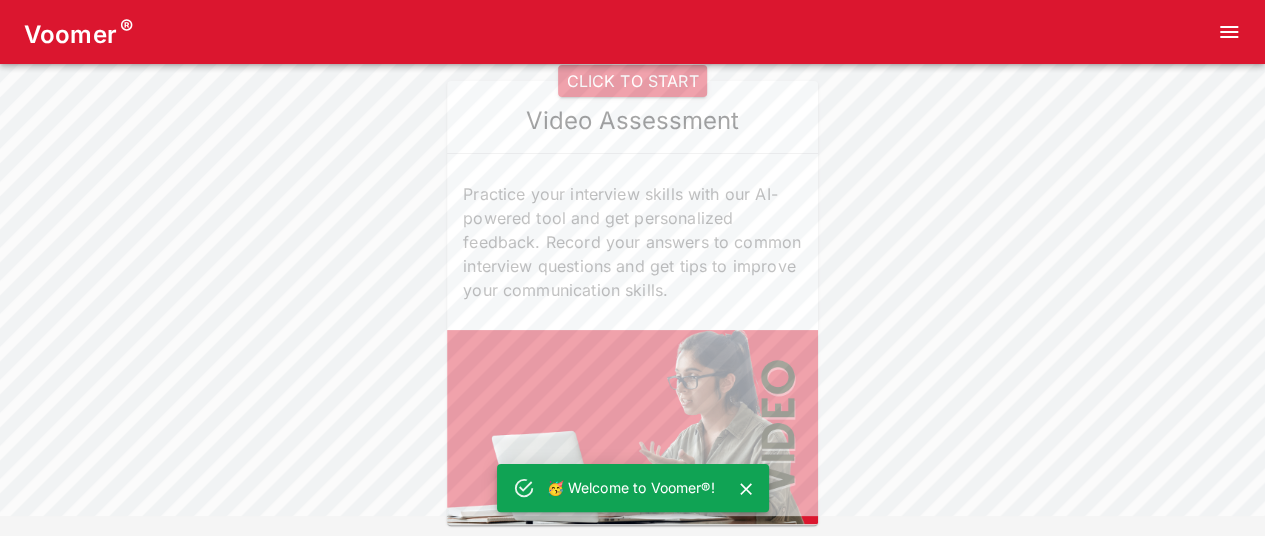 click on "CLICK TO START" at bounding box center (632, 81) 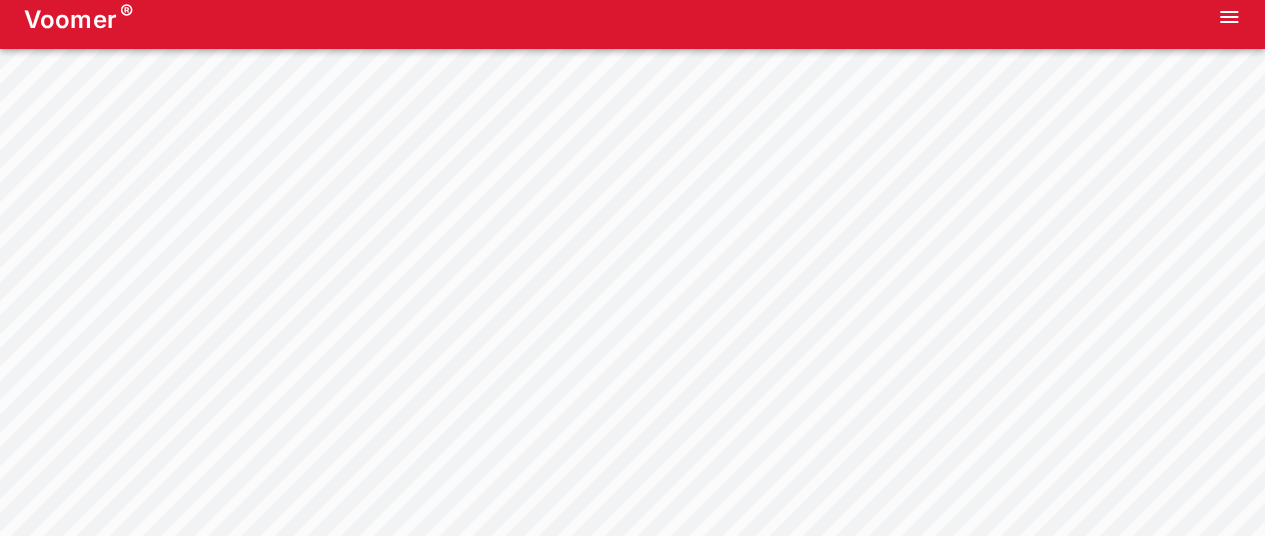 scroll, scrollTop: 0, scrollLeft: 0, axis: both 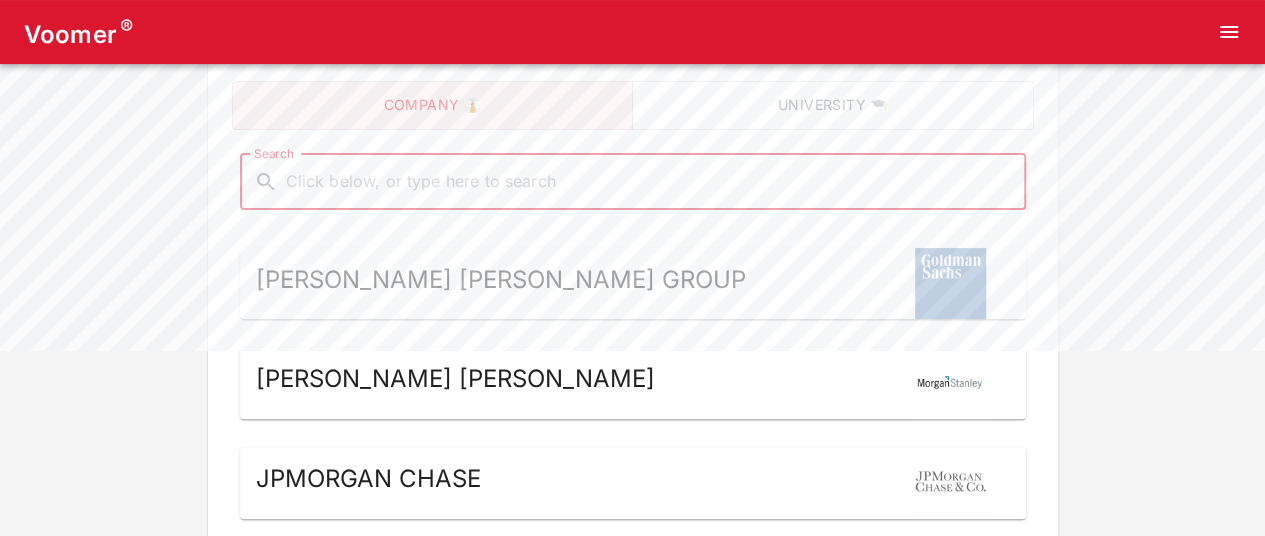 click on "[PERSON_NAME] [PERSON_NAME] Group" at bounding box center [501, 284] 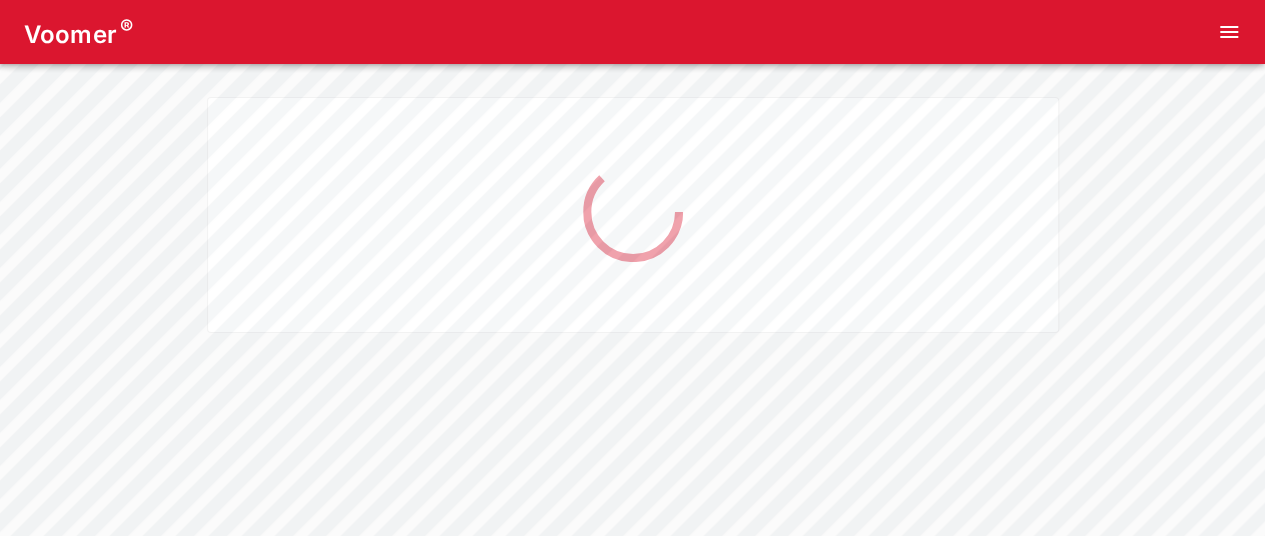 scroll, scrollTop: 0, scrollLeft: 0, axis: both 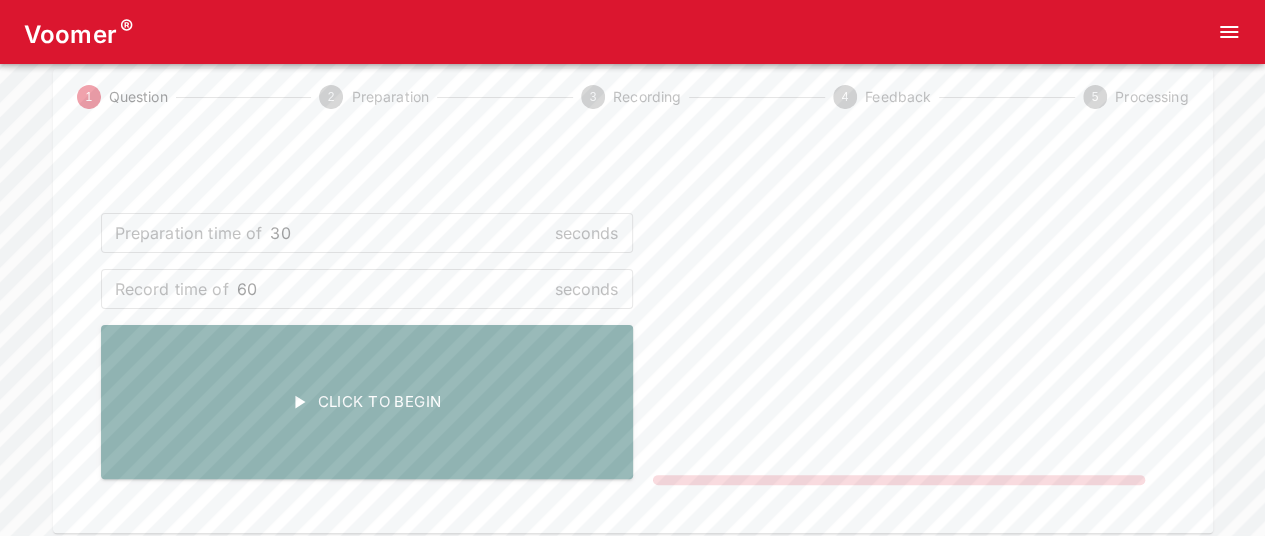 click on "Preparation time of   30 seconds ​ Record time of   60 seconds ​ Click To Begin" at bounding box center (367, 329) 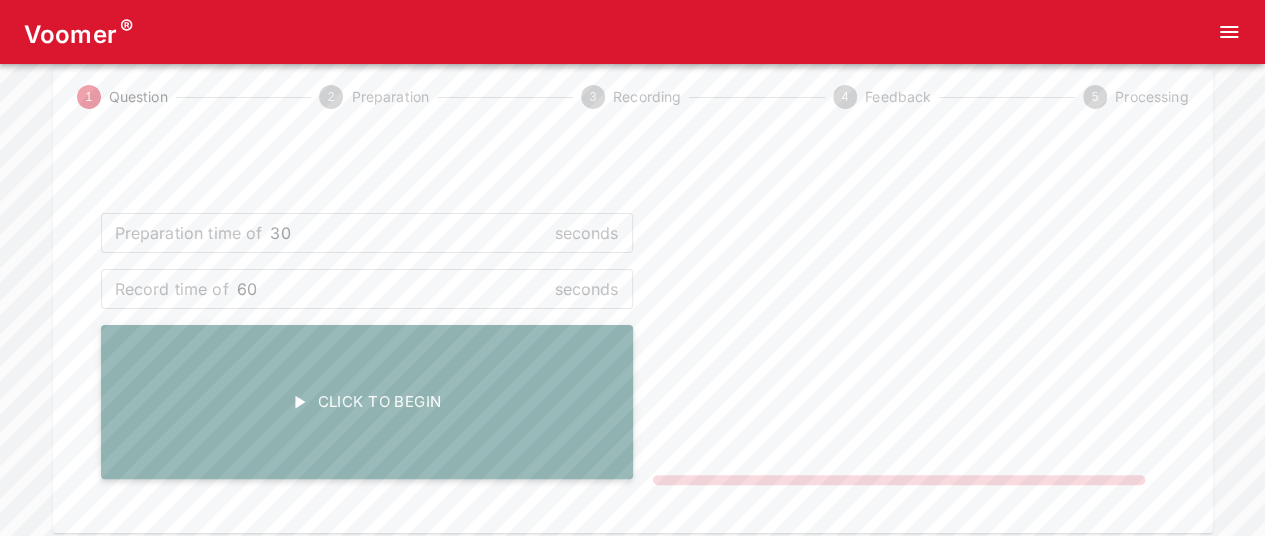 scroll, scrollTop: 0, scrollLeft: 0, axis: both 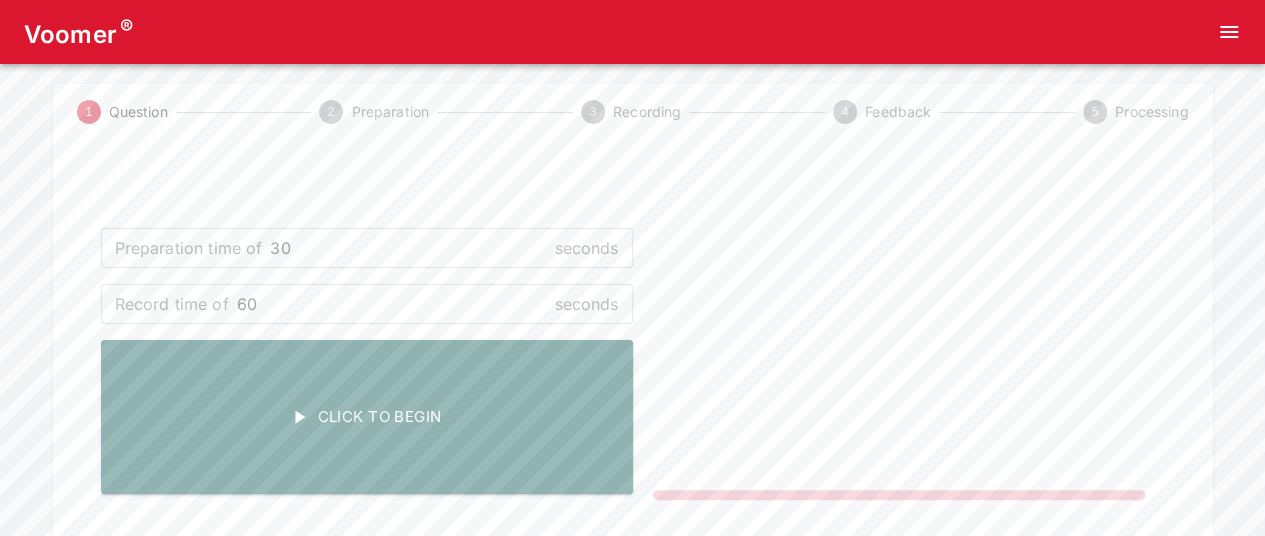 click 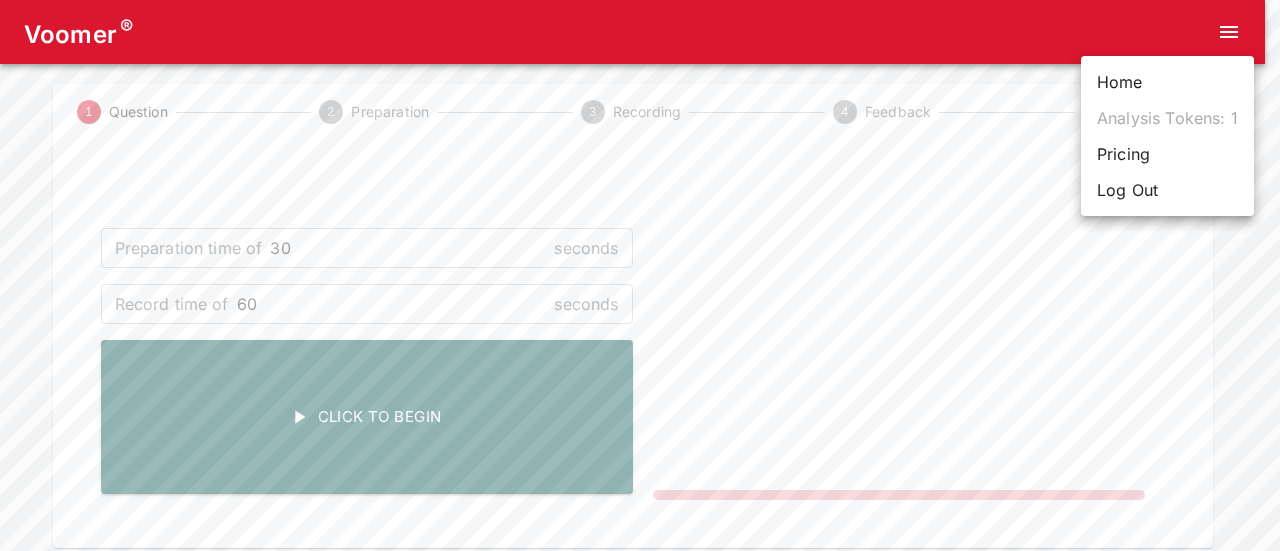 click at bounding box center (640, 275) 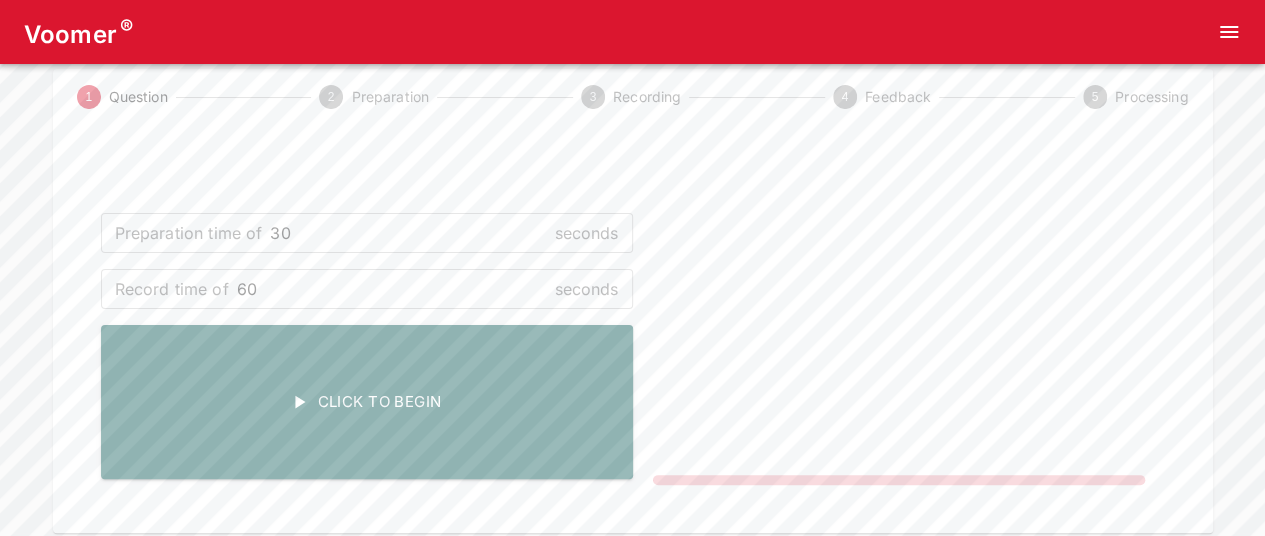 scroll, scrollTop: 0, scrollLeft: 0, axis: both 